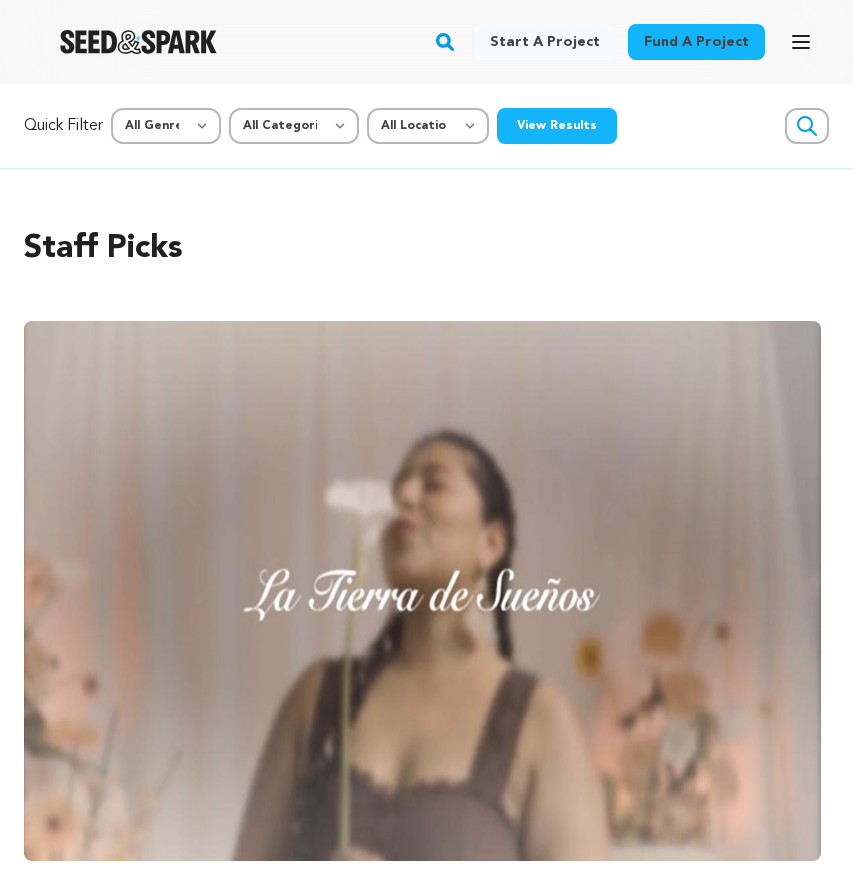scroll, scrollTop: 0, scrollLeft: 0, axis: both 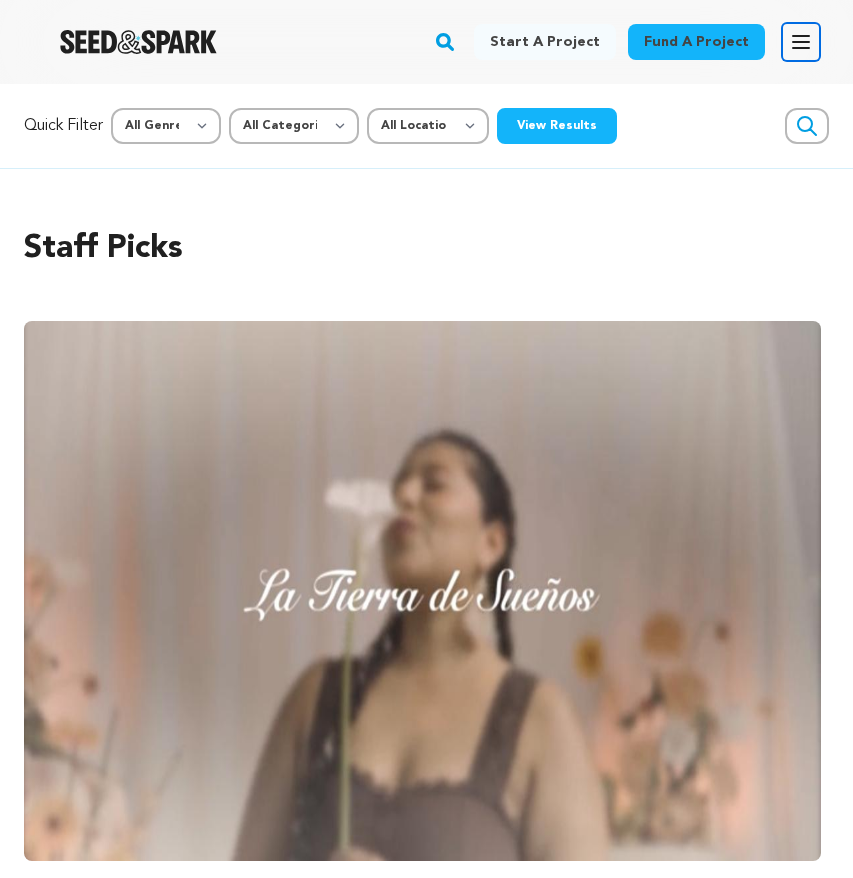 click 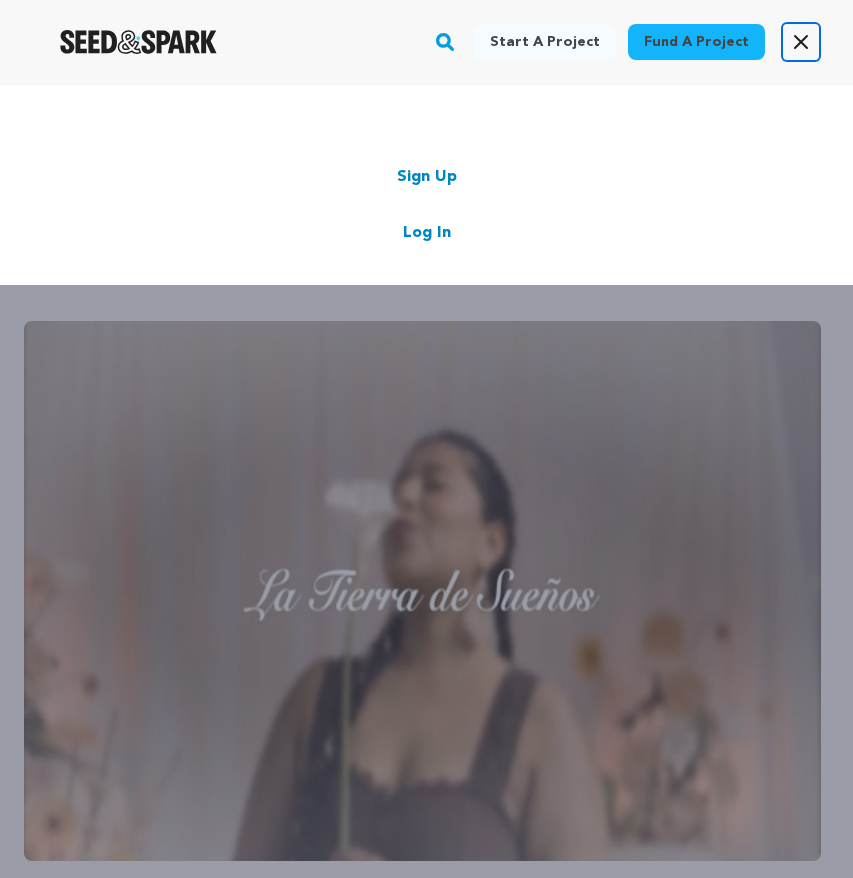 drag, startPoint x: 800, startPoint y: 43, endPoint x: 606, endPoint y: 96, distance: 201.10942 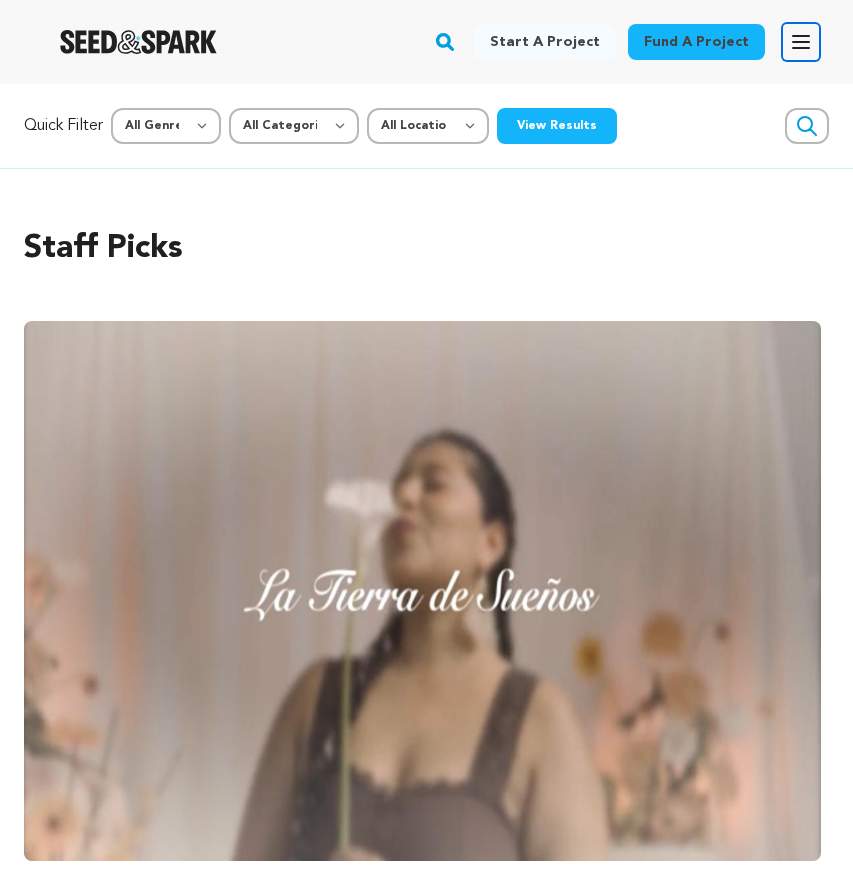 click 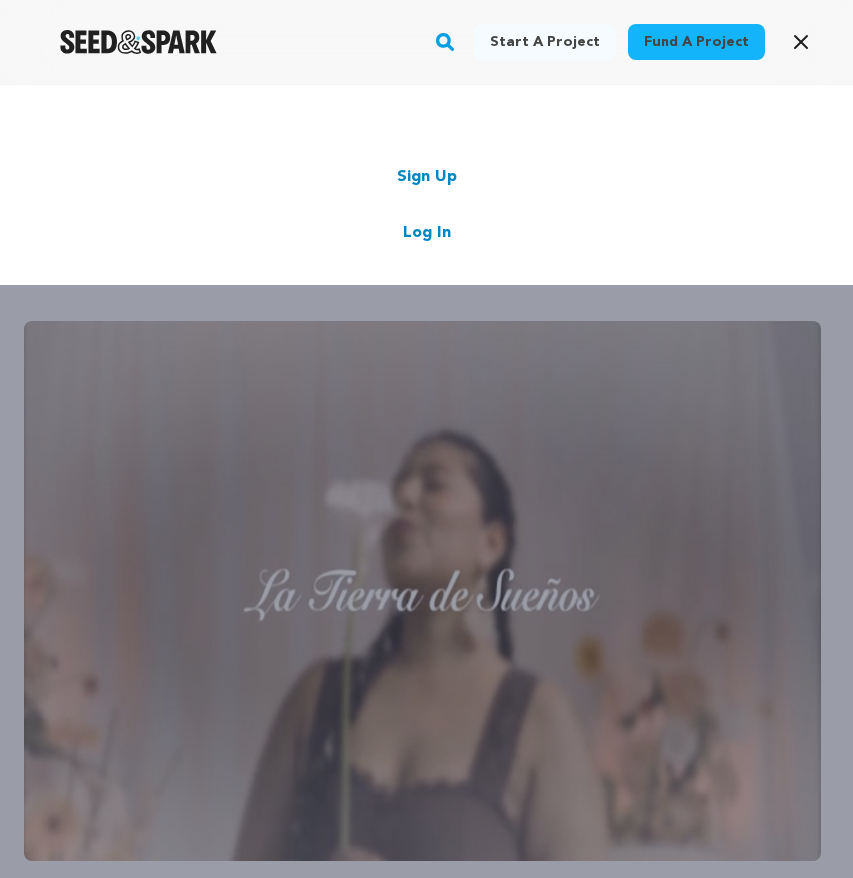 click on "Sign Up
Log In" at bounding box center (426, 205) 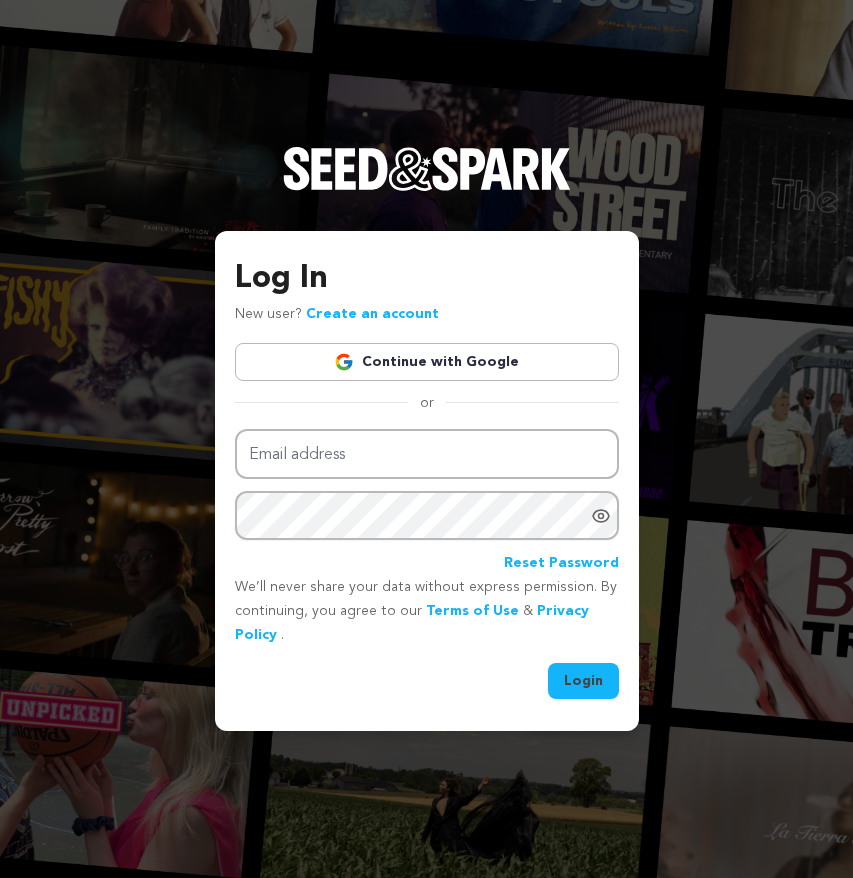 scroll, scrollTop: 0, scrollLeft: 0, axis: both 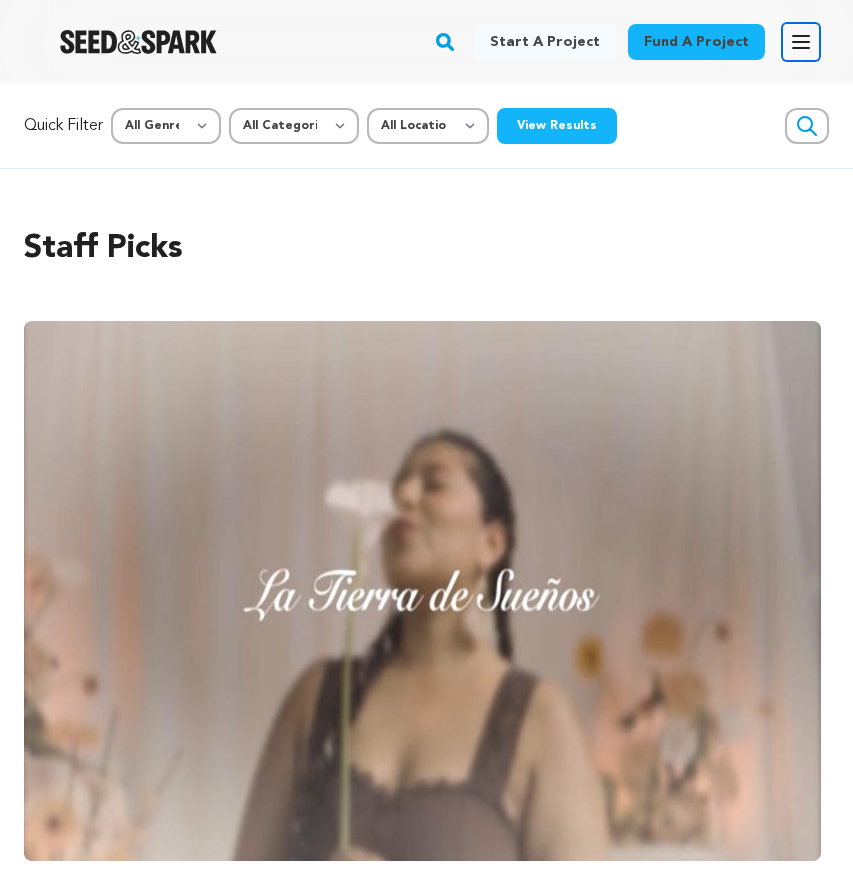 click on "Open main menu" at bounding box center (801, 42) 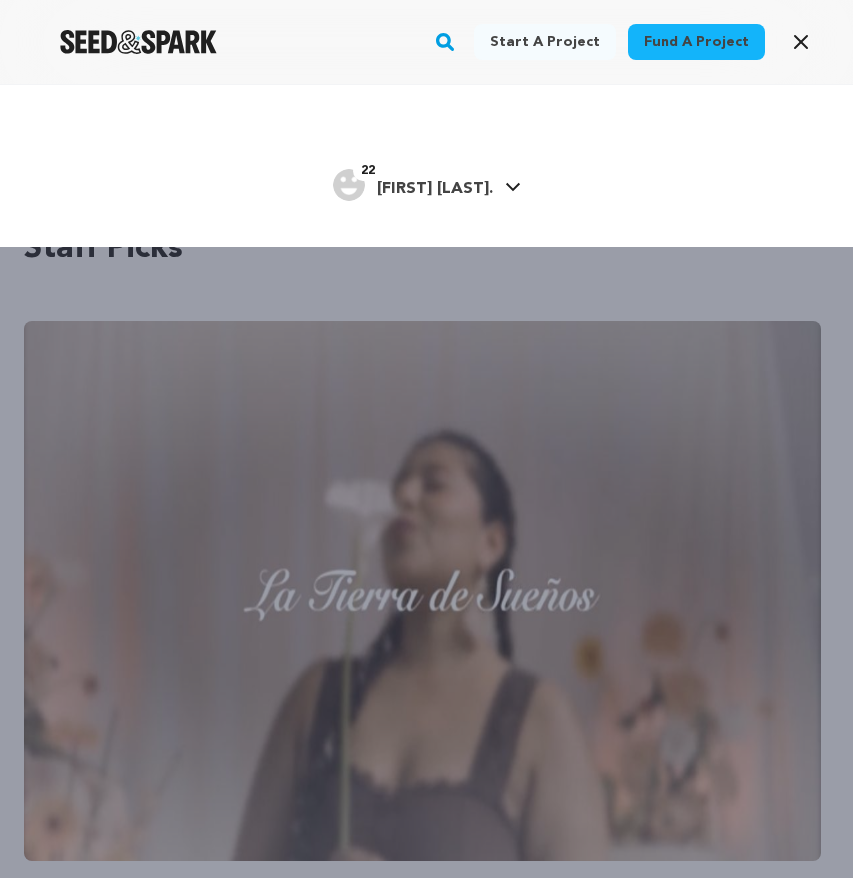 click on "Adanna A." at bounding box center (435, 189) 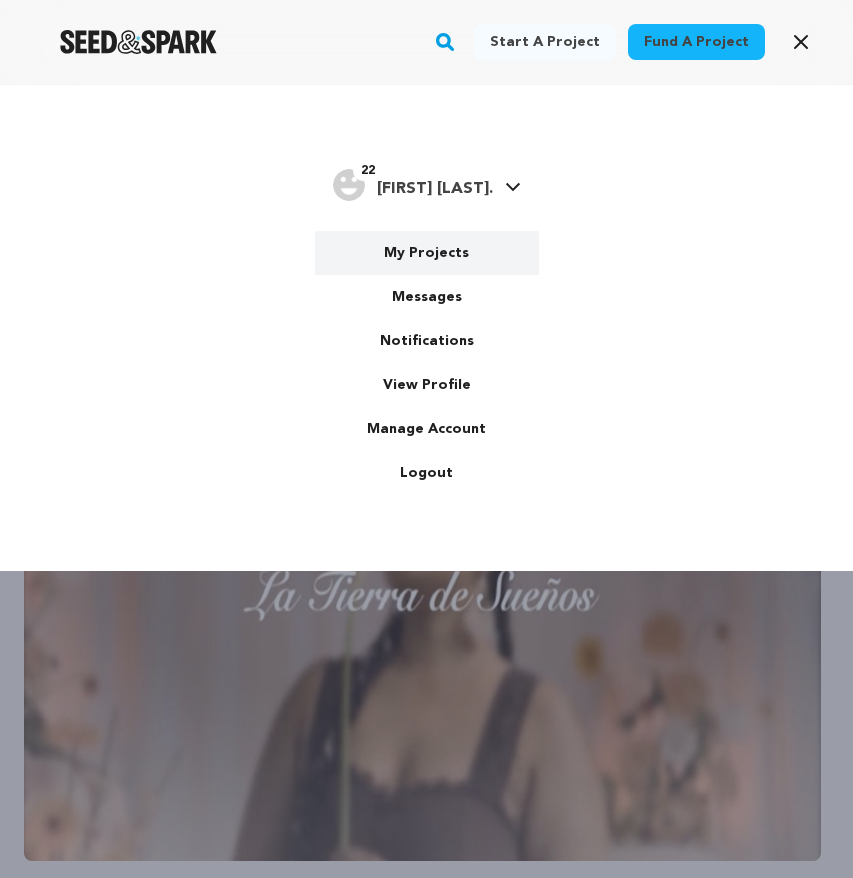 click on "My Projects" at bounding box center (427, 253) 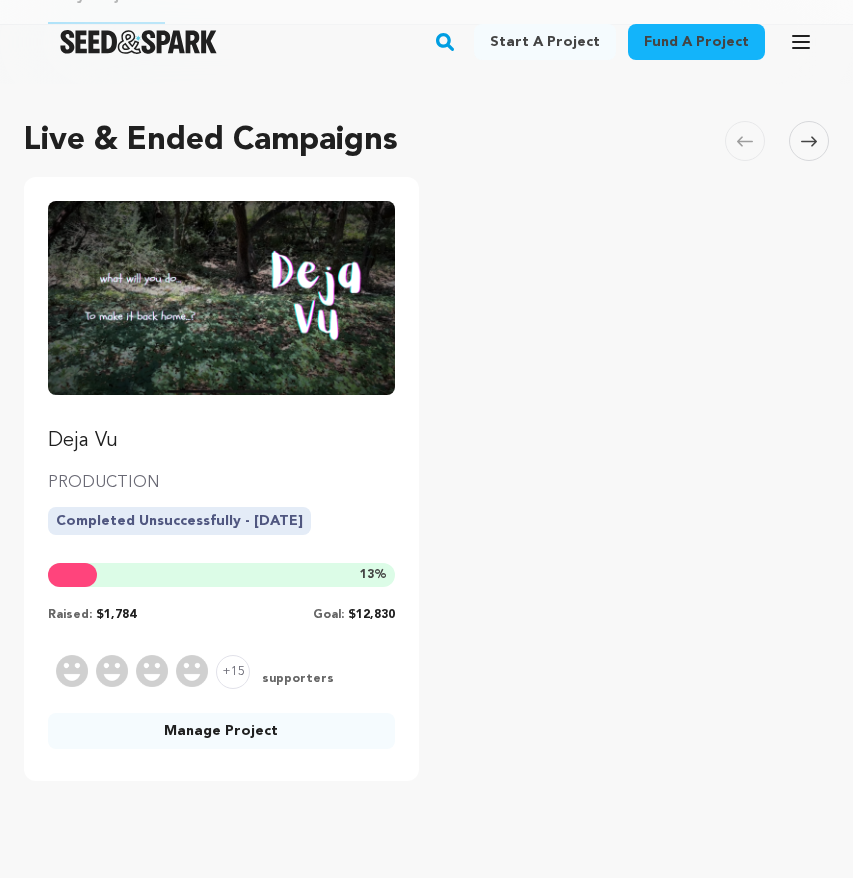scroll, scrollTop: 131, scrollLeft: 0, axis: vertical 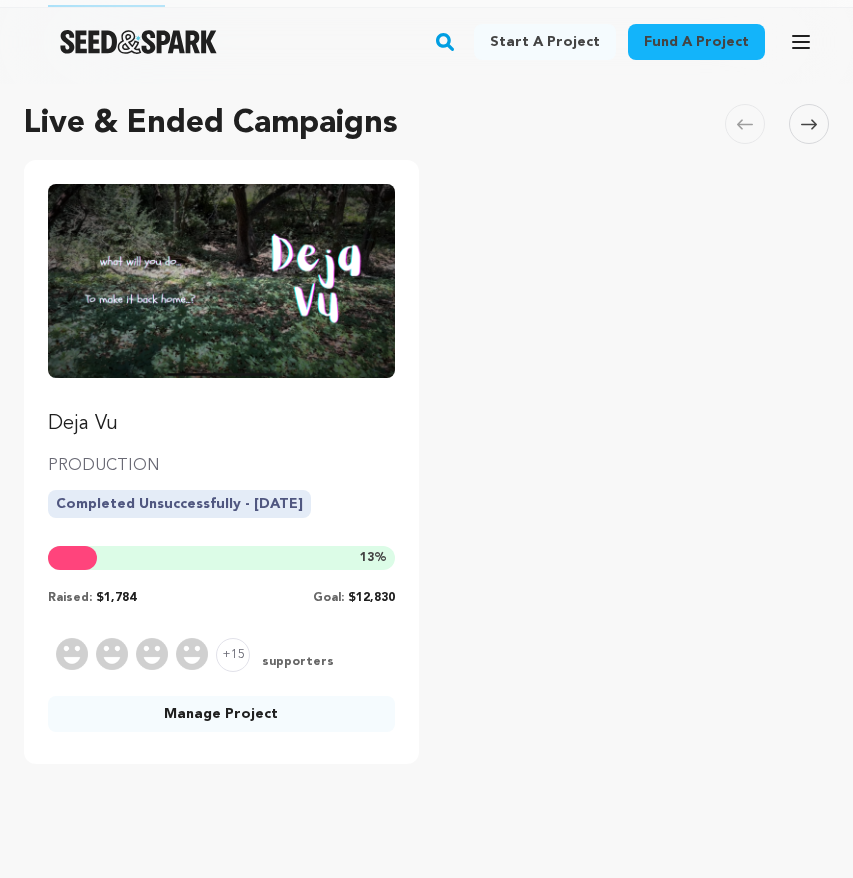 click on "Manage Project" at bounding box center [221, 714] 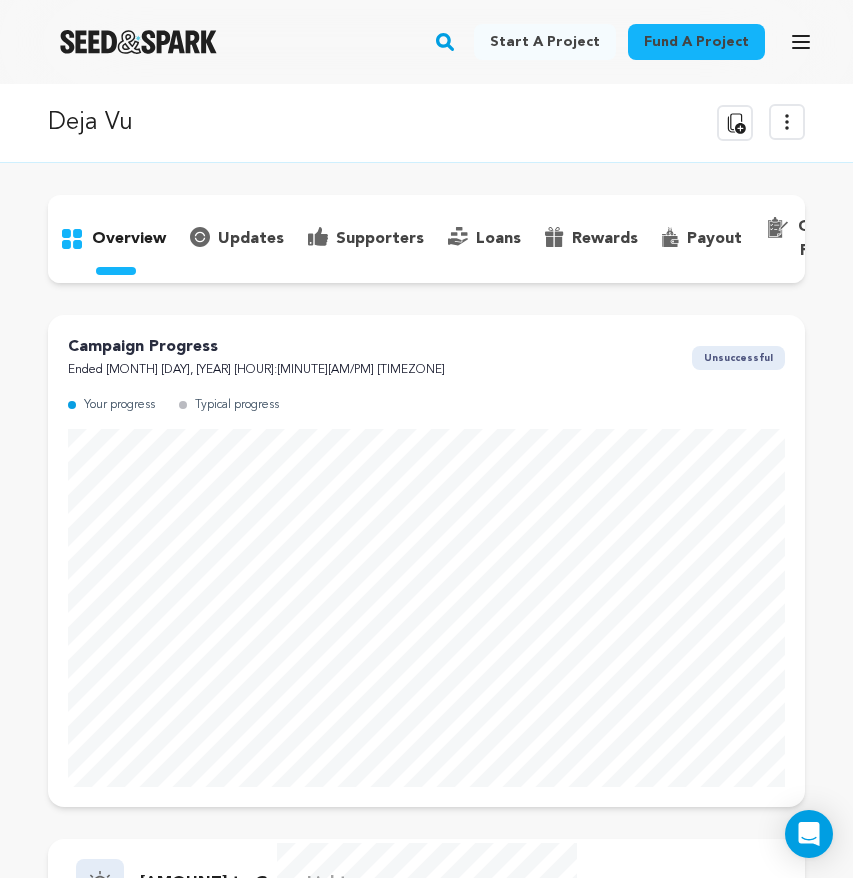 scroll, scrollTop: 13, scrollLeft: 0, axis: vertical 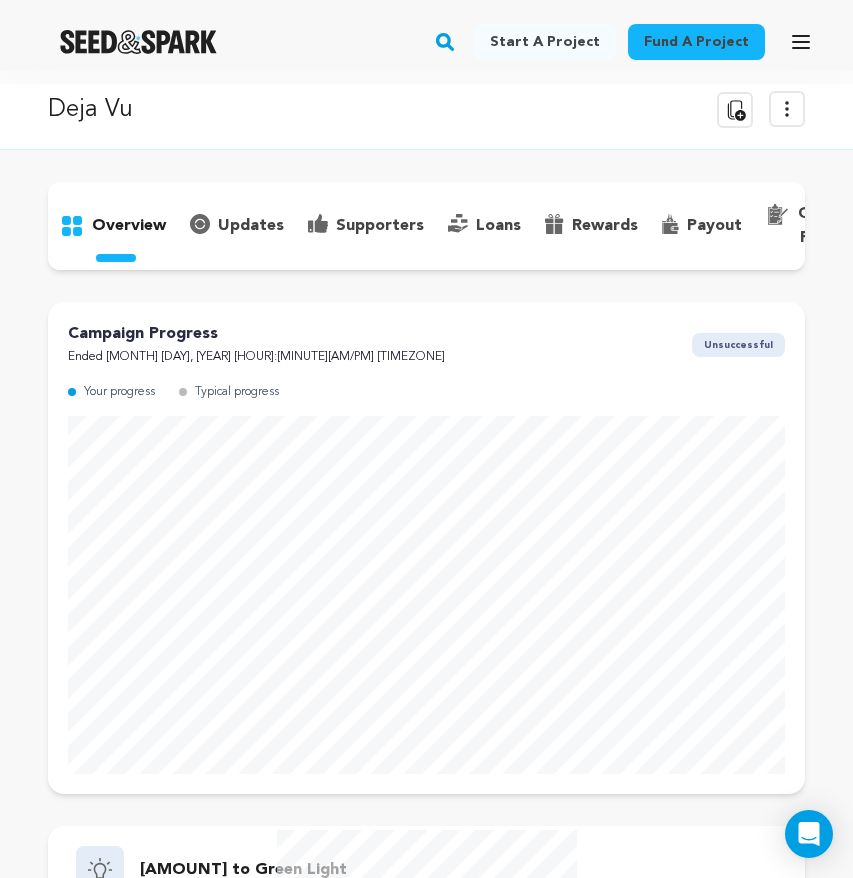 click on "payout" at bounding box center (714, 226) 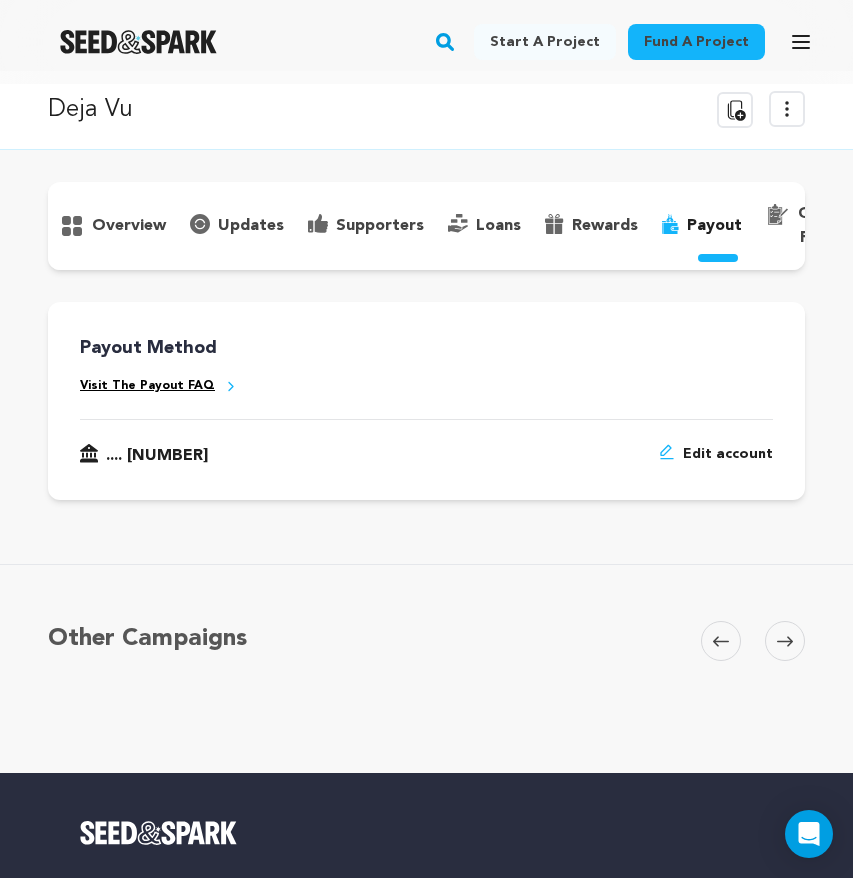 click on "overview" at bounding box center (129, 226) 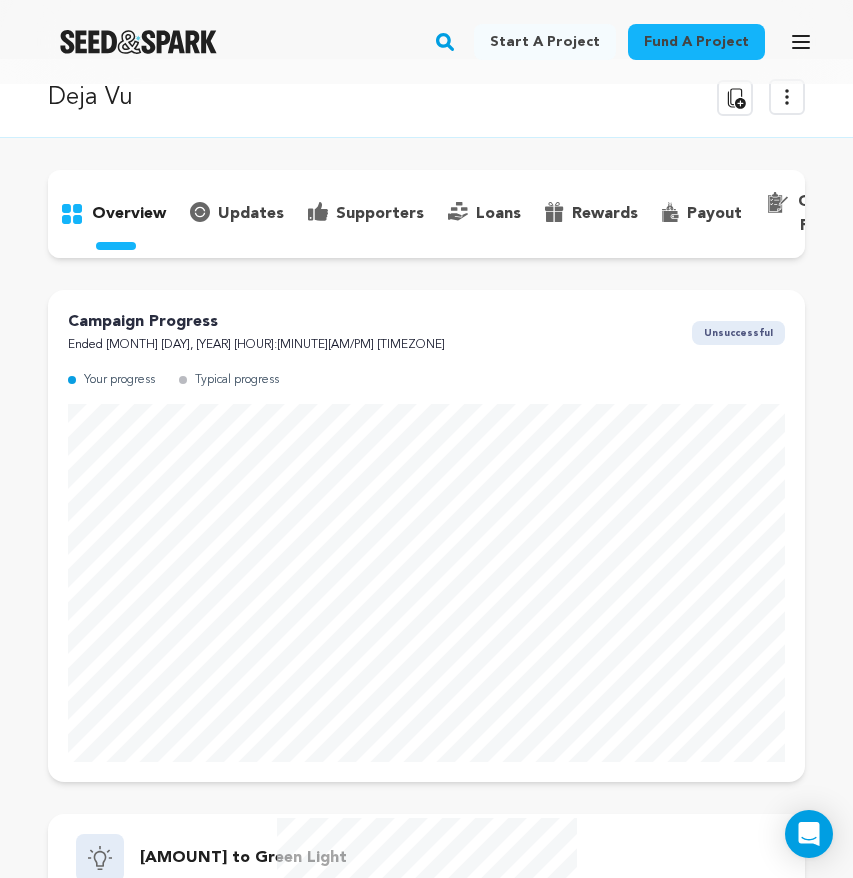 scroll, scrollTop: 0, scrollLeft: 0, axis: both 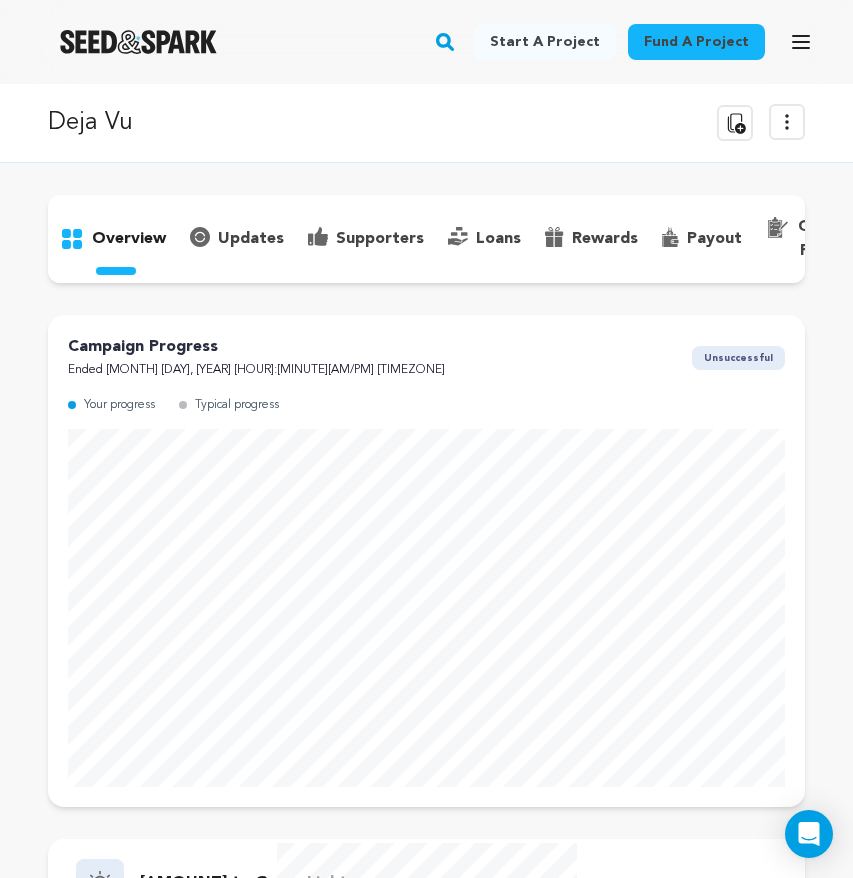 click on "updates" at bounding box center [251, 239] 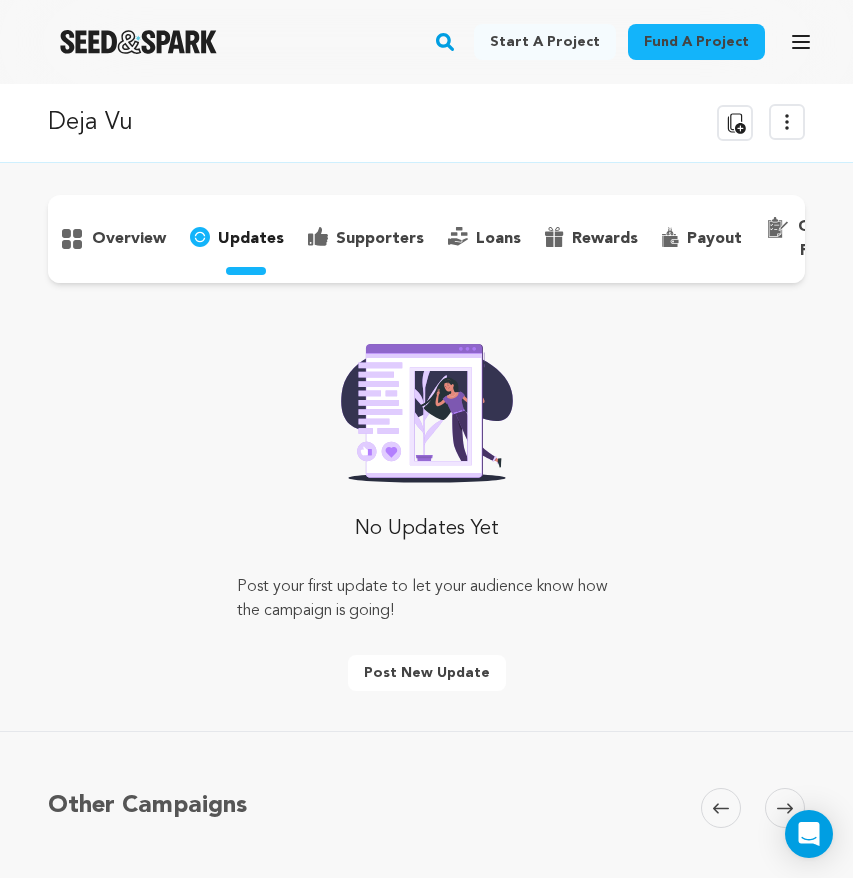 click on "supporters" at bounding box center (380, 239) 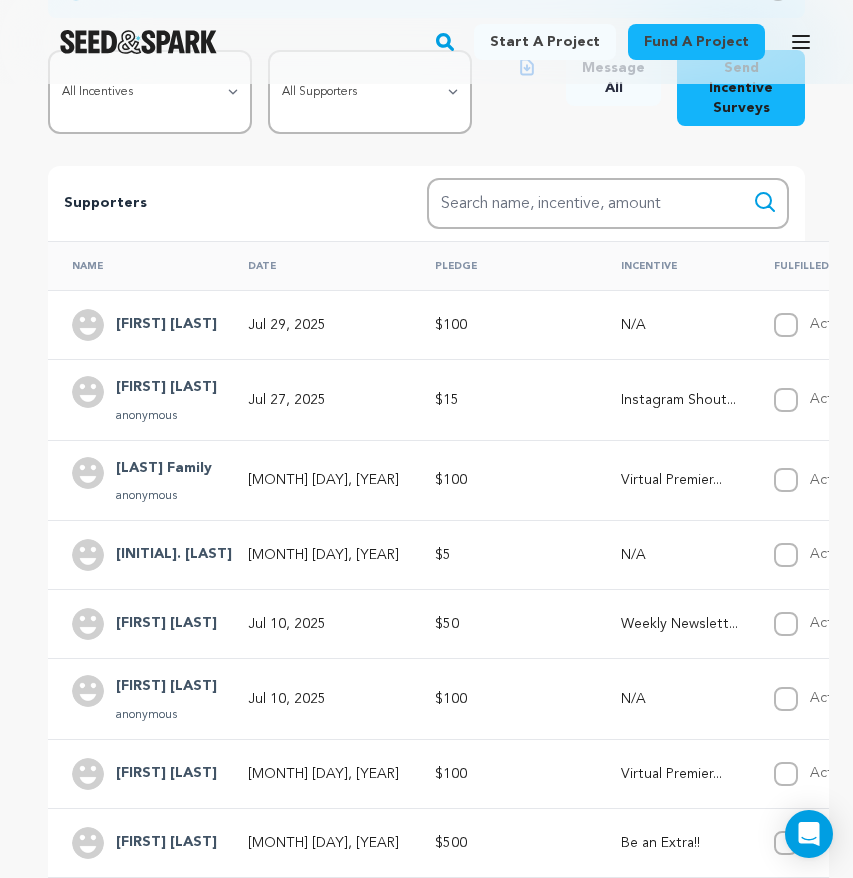 scroll, scrollTop: 356, scrollLeft: 0, axis: vertical 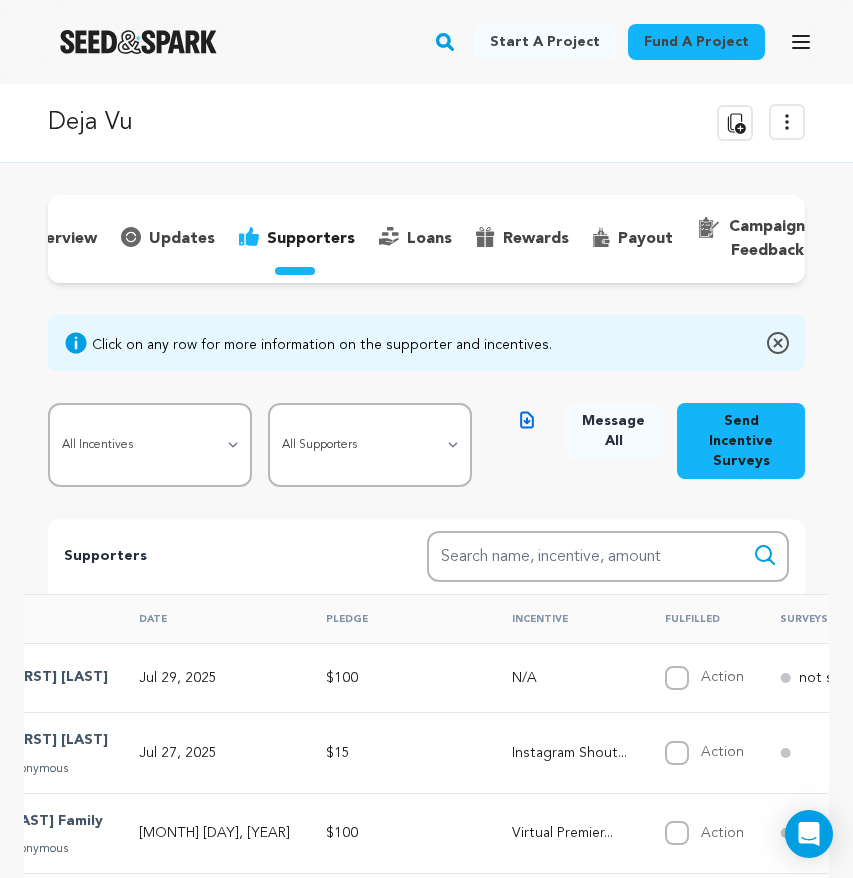 click 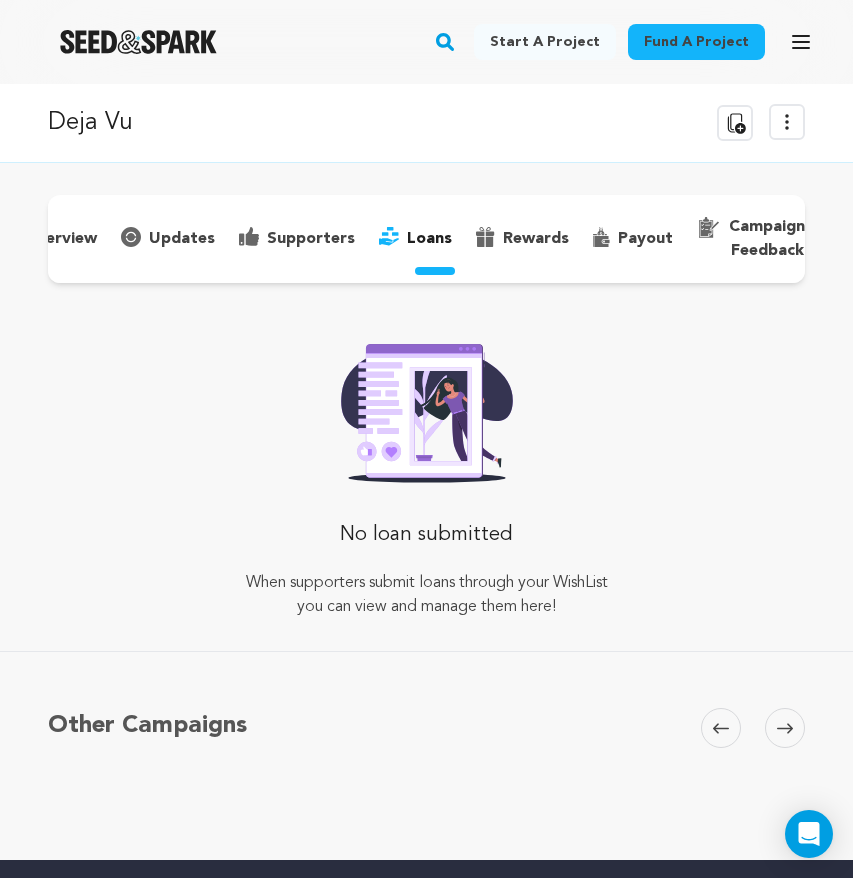 click on "rewards" at bounding box center (536, 239) 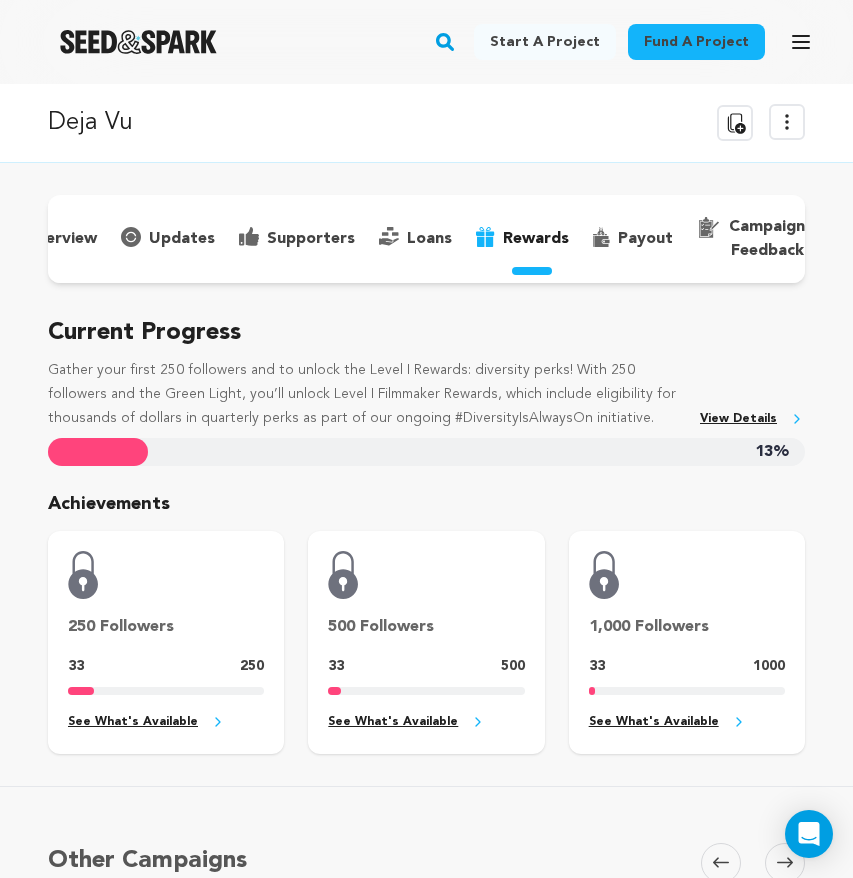 click on "campaign feedback" at bounding box center [767, 239] 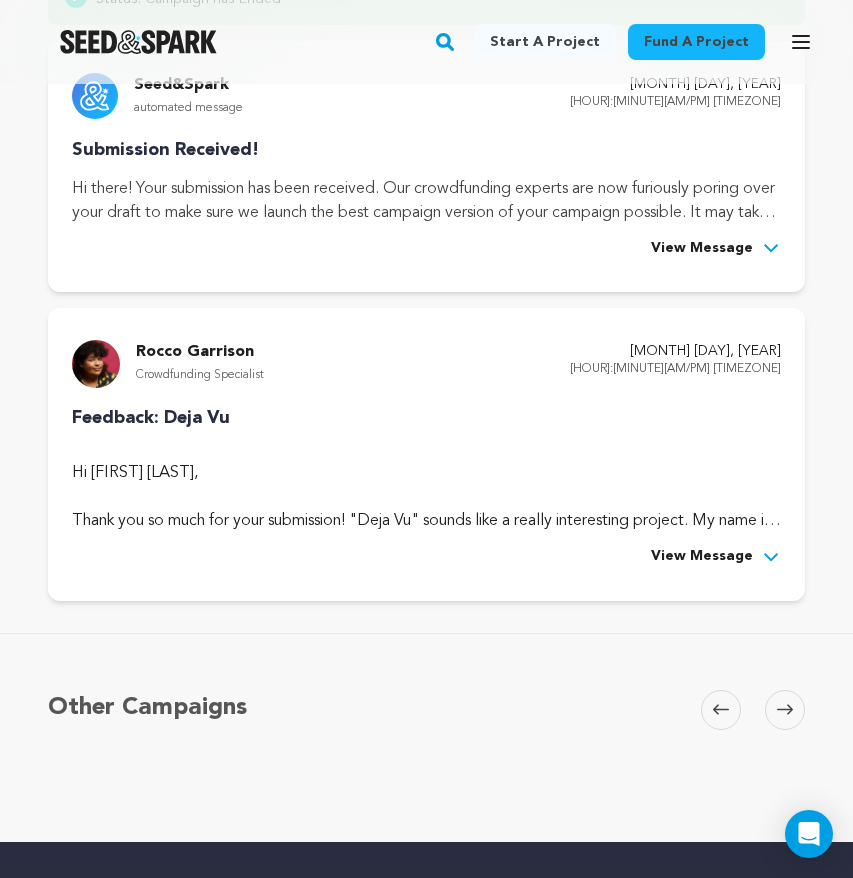 scroll, scrollTop: 365, scrollLeft: 0, axis: vertical 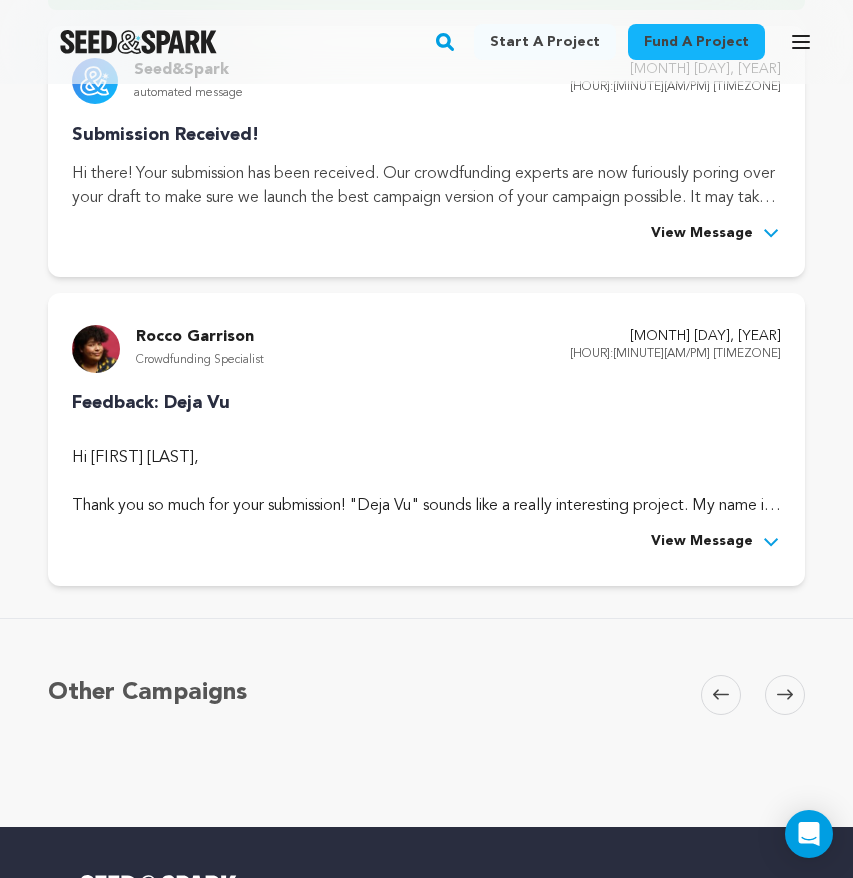 click on "View Message" at bounding box center [702, 542] 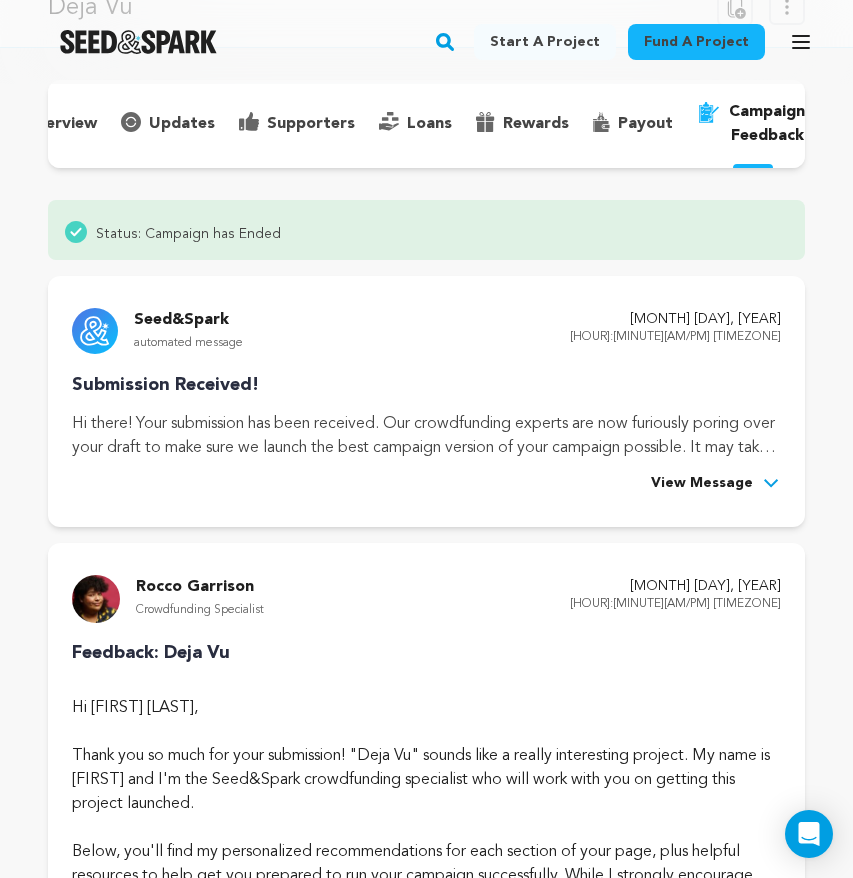 scroll, scrollTop: 0, scrollLeft: 0, axis: both 